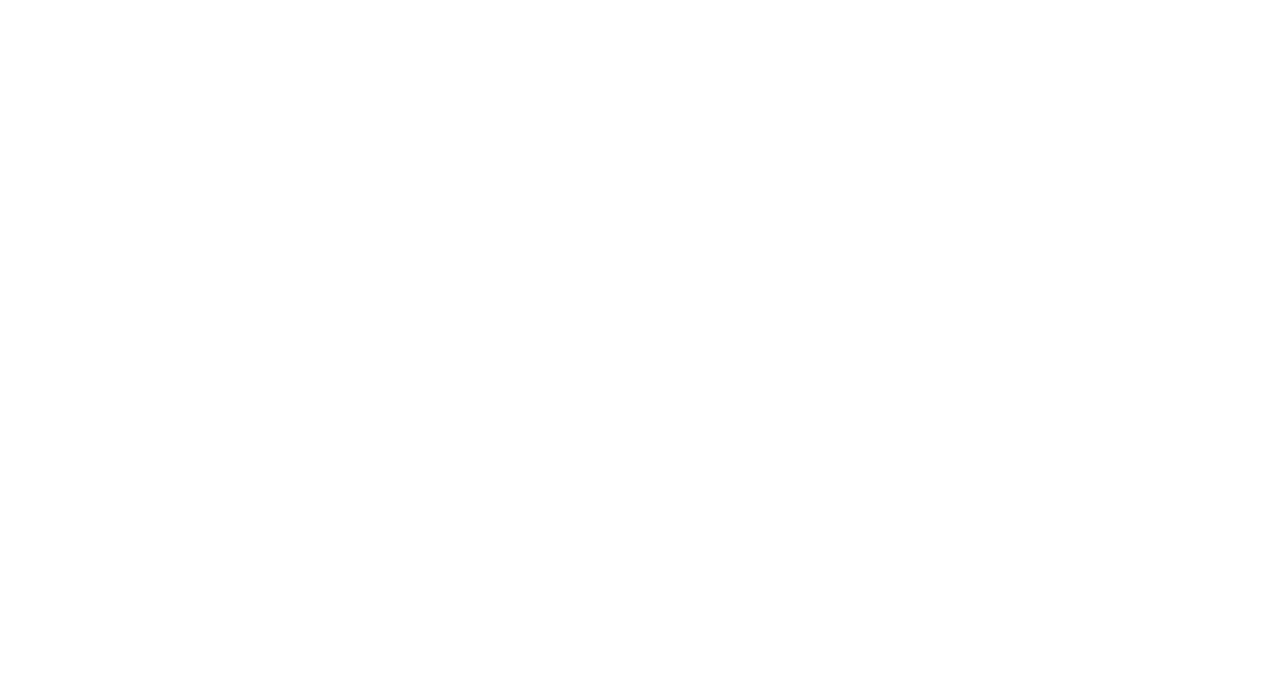 scroll, scrollTop: 0, scrollLeft: 0, axis: both 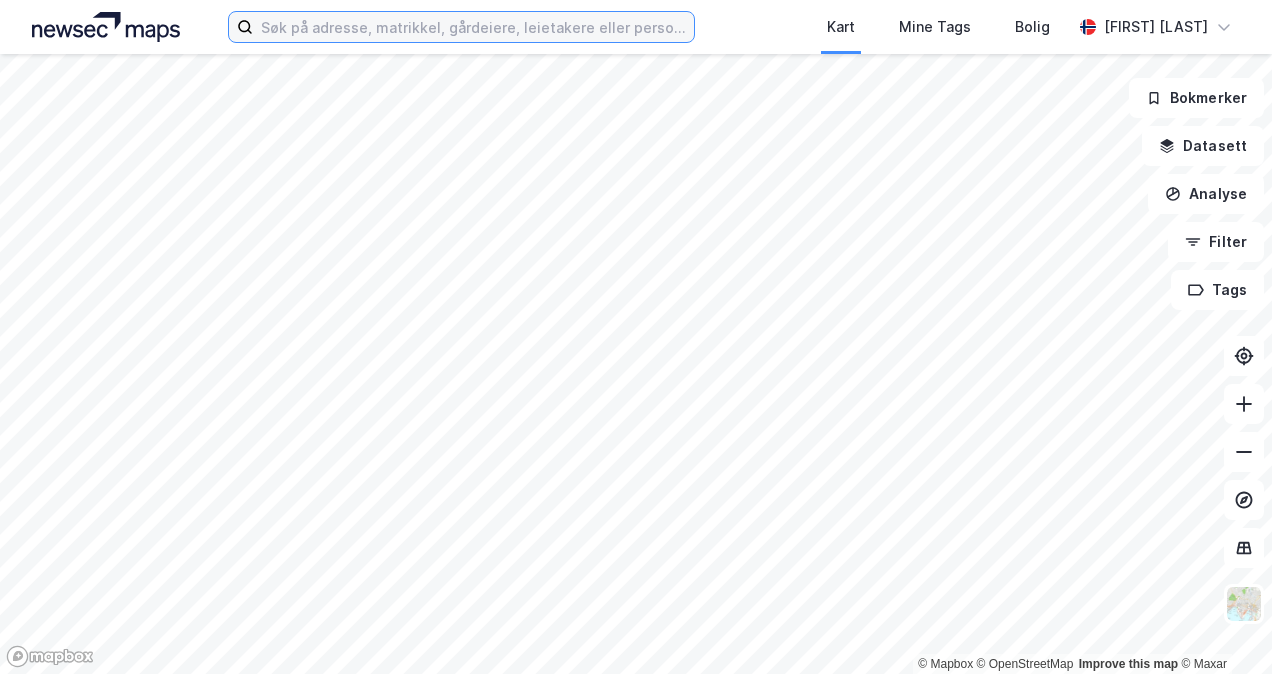 click at bounding box center (473, 27) 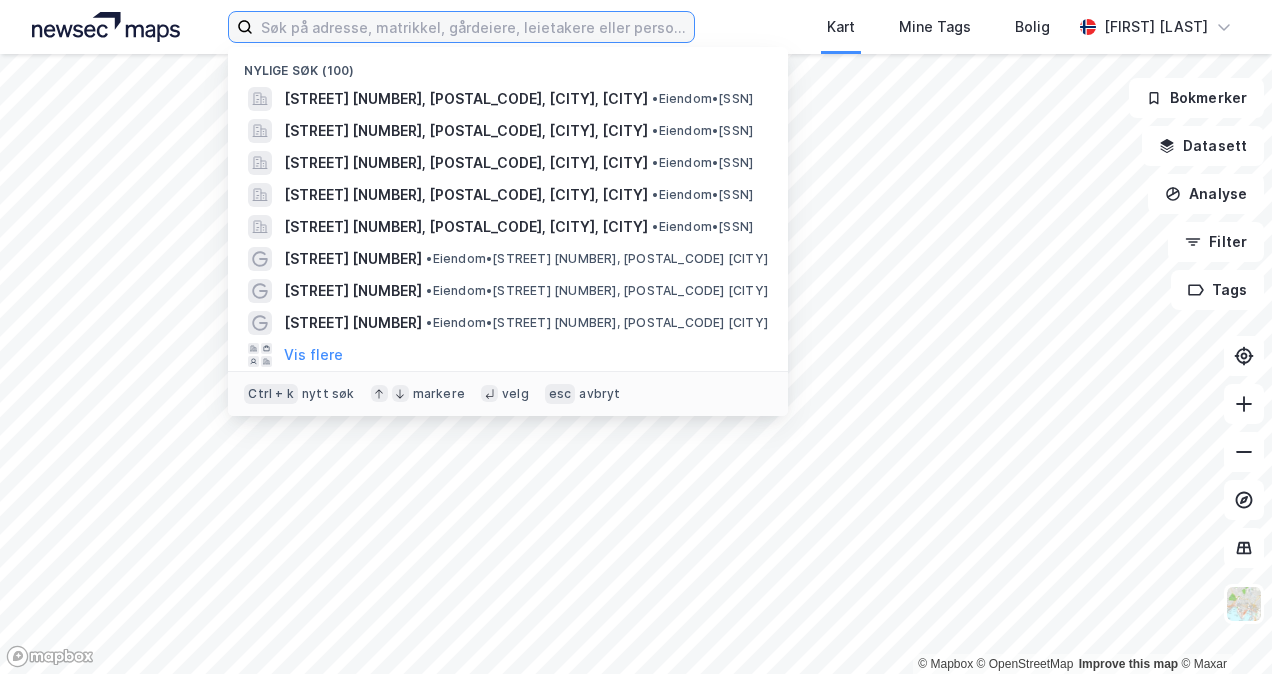 paste on "[STREET] [NUMBER], [POSTAL_CODE] [CITY]" 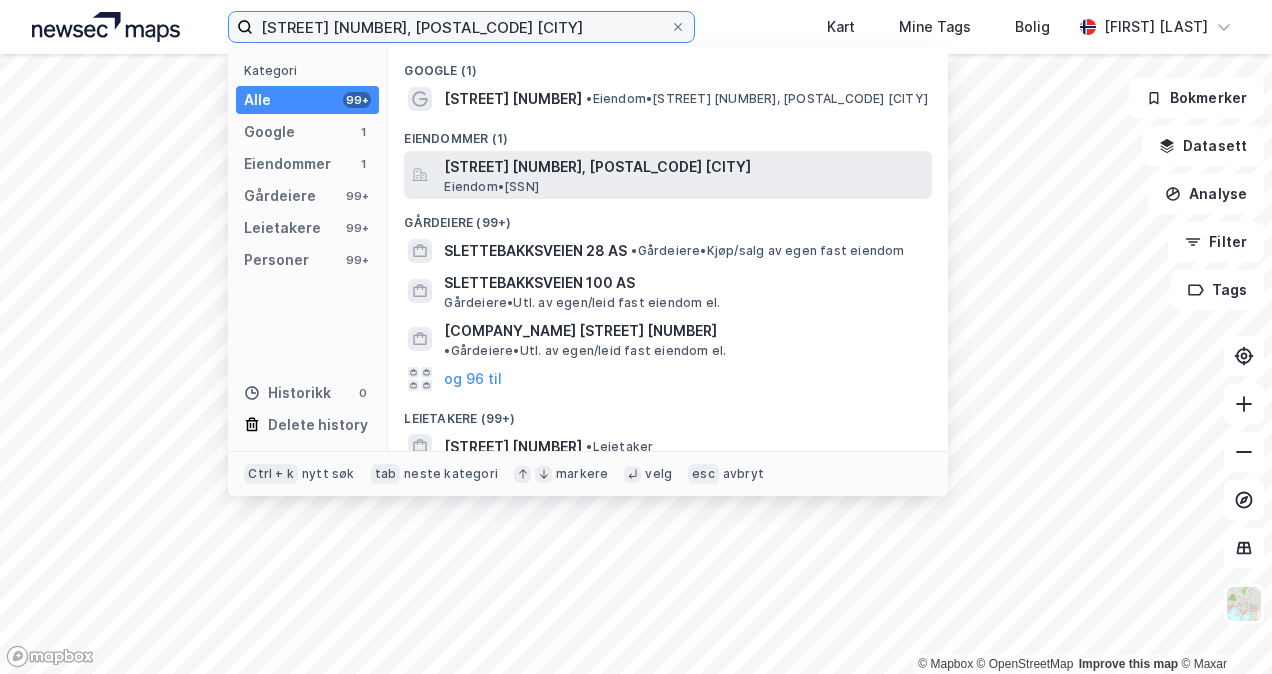 type on "[STREET] [NUMBER], [POSTAL_CODE] [CITY]" 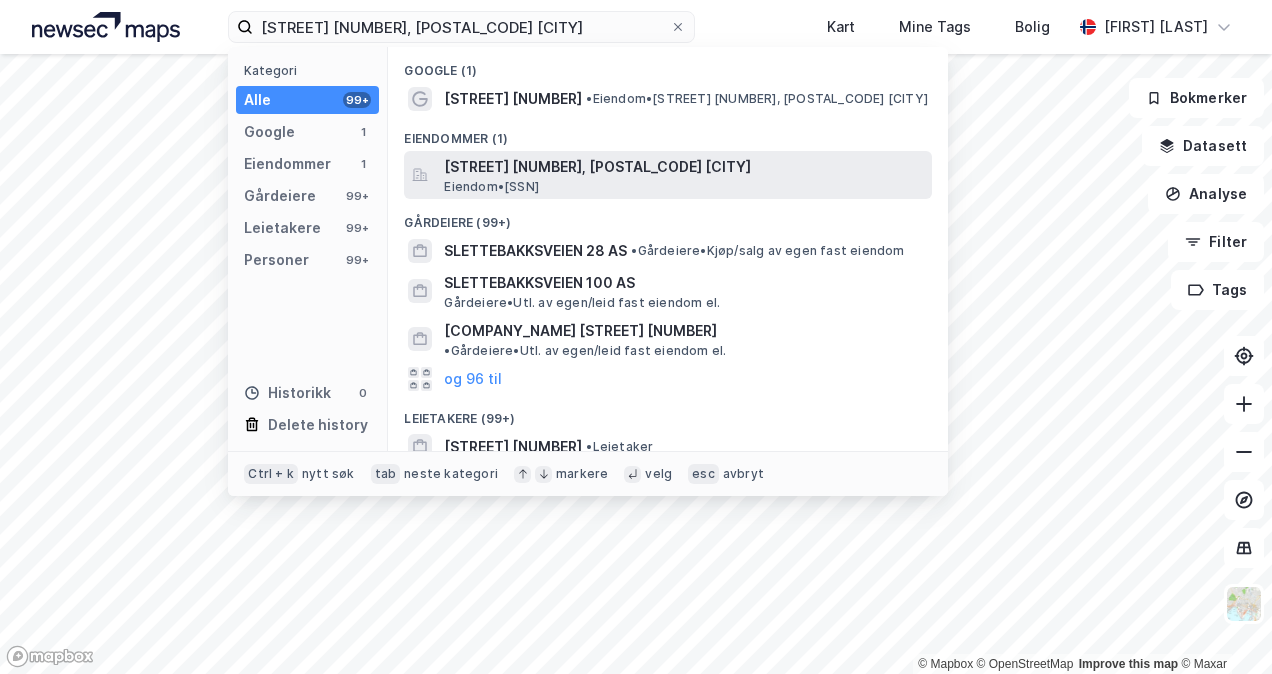 click on "[STREET] [NUMBER], [POSTAL_CODE] [CITY]" at bounding box center [684, 167] 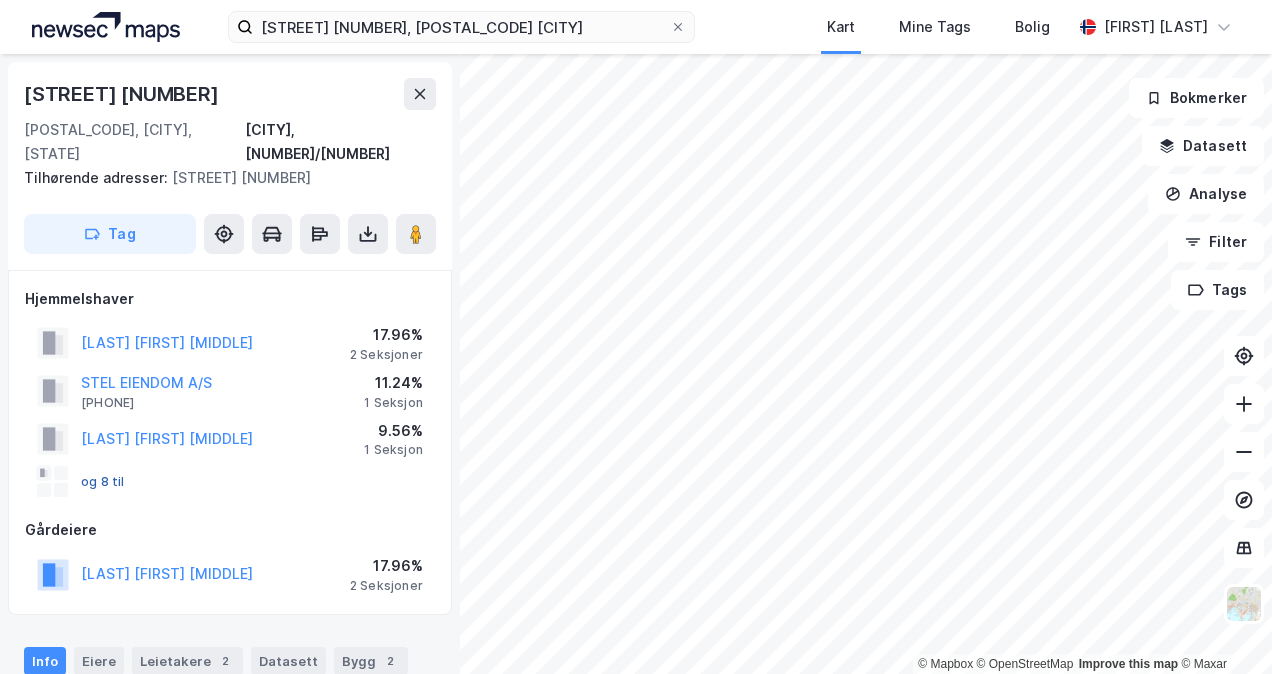 click on "og 8 til" at bounding box center (0, 0) 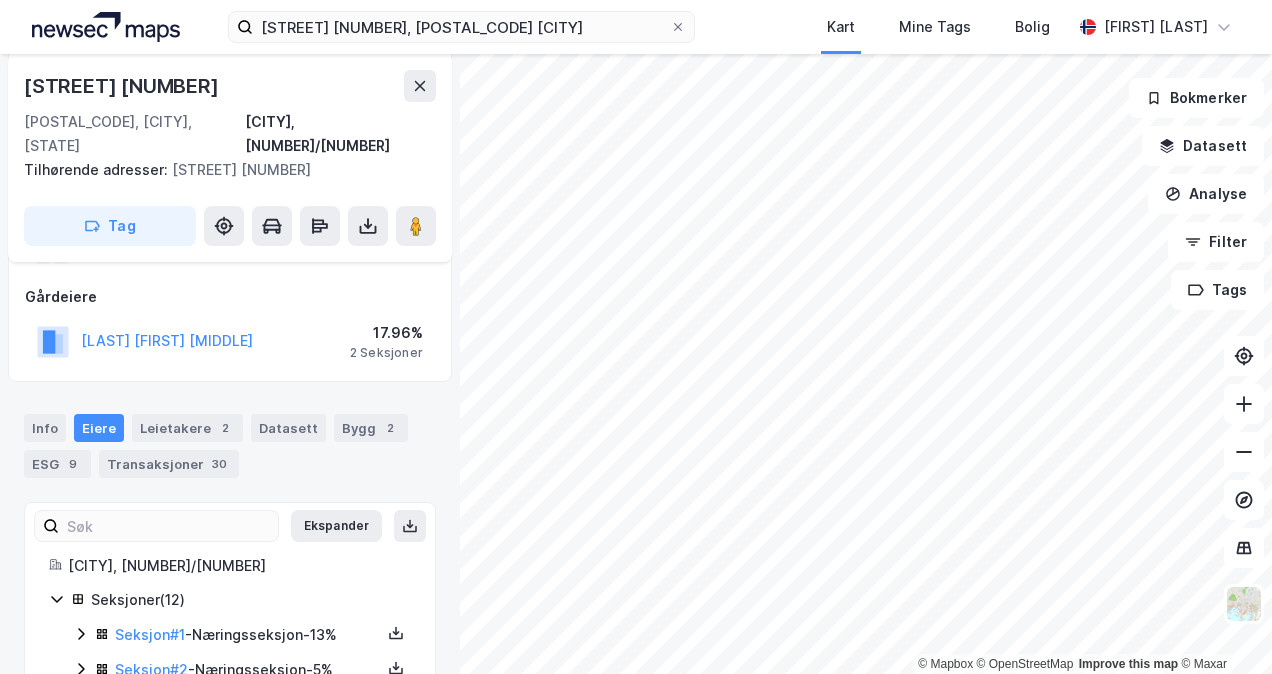 scroll, scrollTop: 230, scrollLeft: 0, axis: vertical 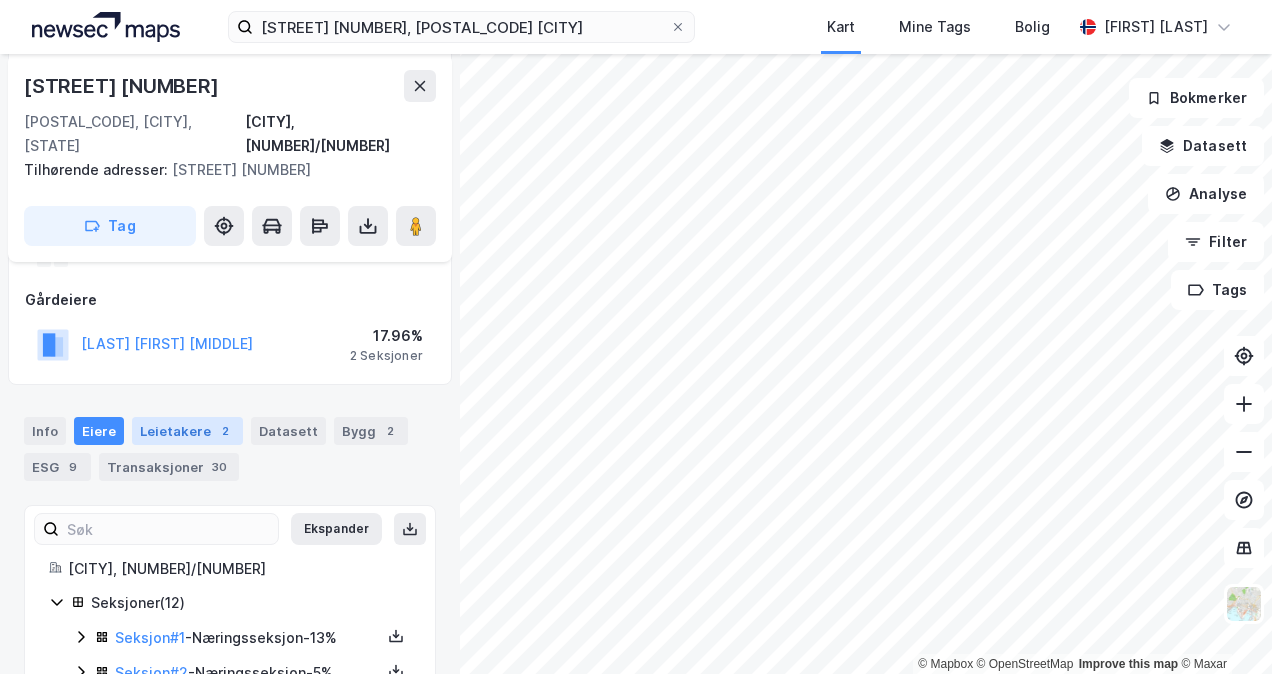 click on "Leietakere 2" at bounding box center [187, 431] 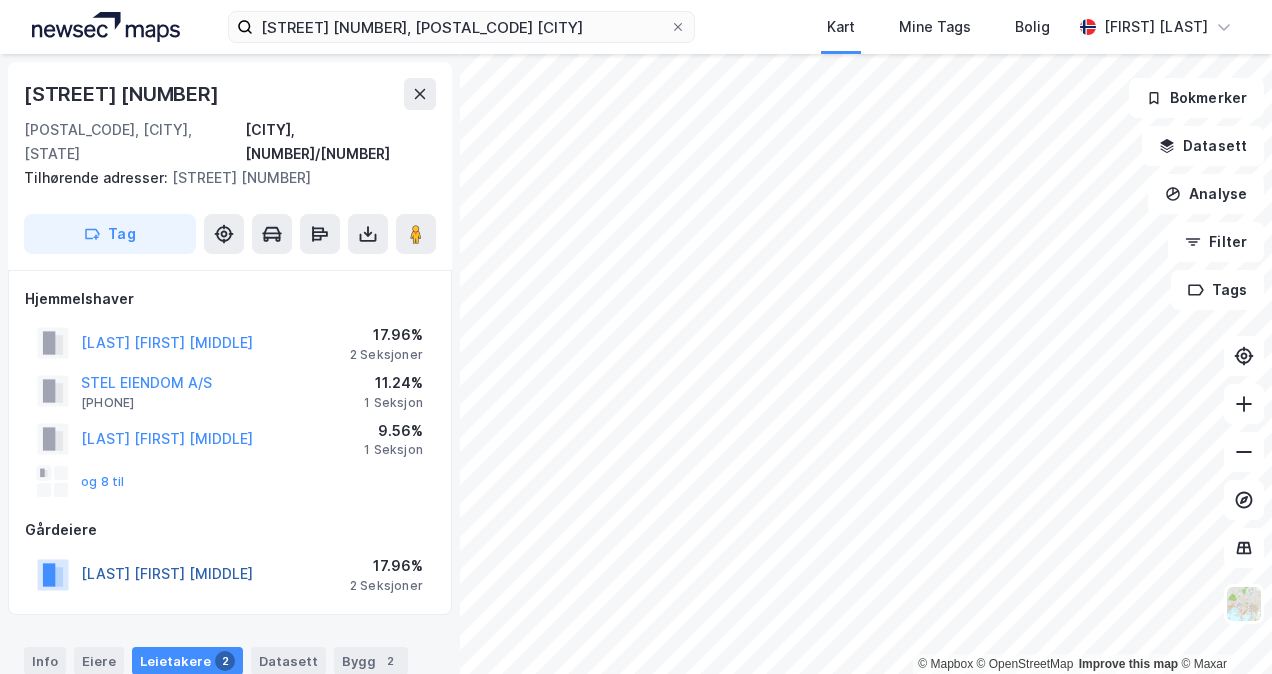 scroll, scrollTop: 0, scrollLeft: 0, axis: both 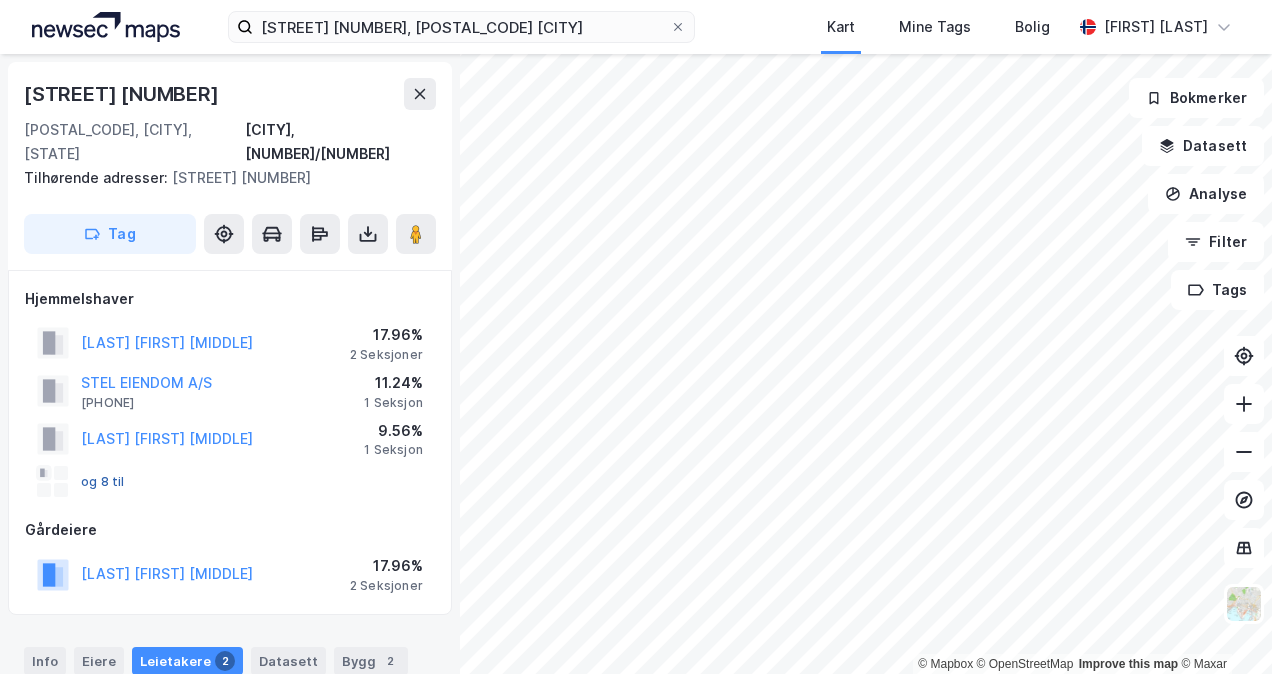 click on "og 8 til" at bounding box center [0, 0] 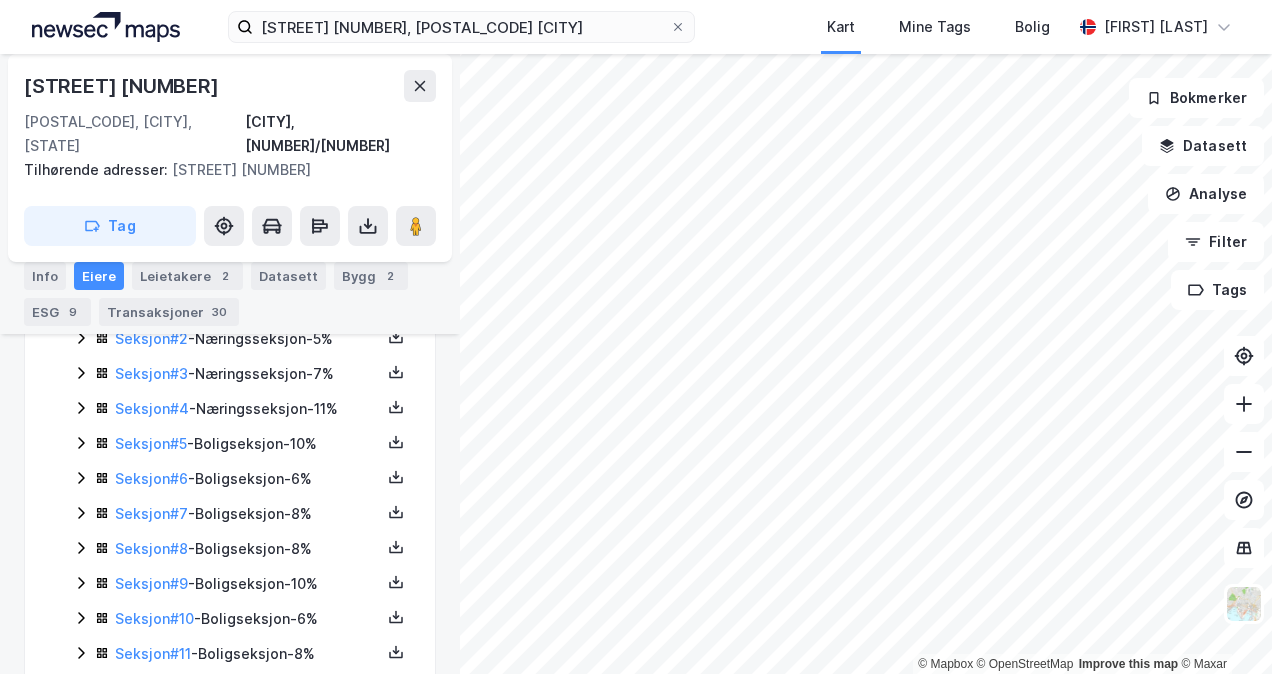 scroll, scrollTop: 620, scrollLeft: 0, axis: vertical 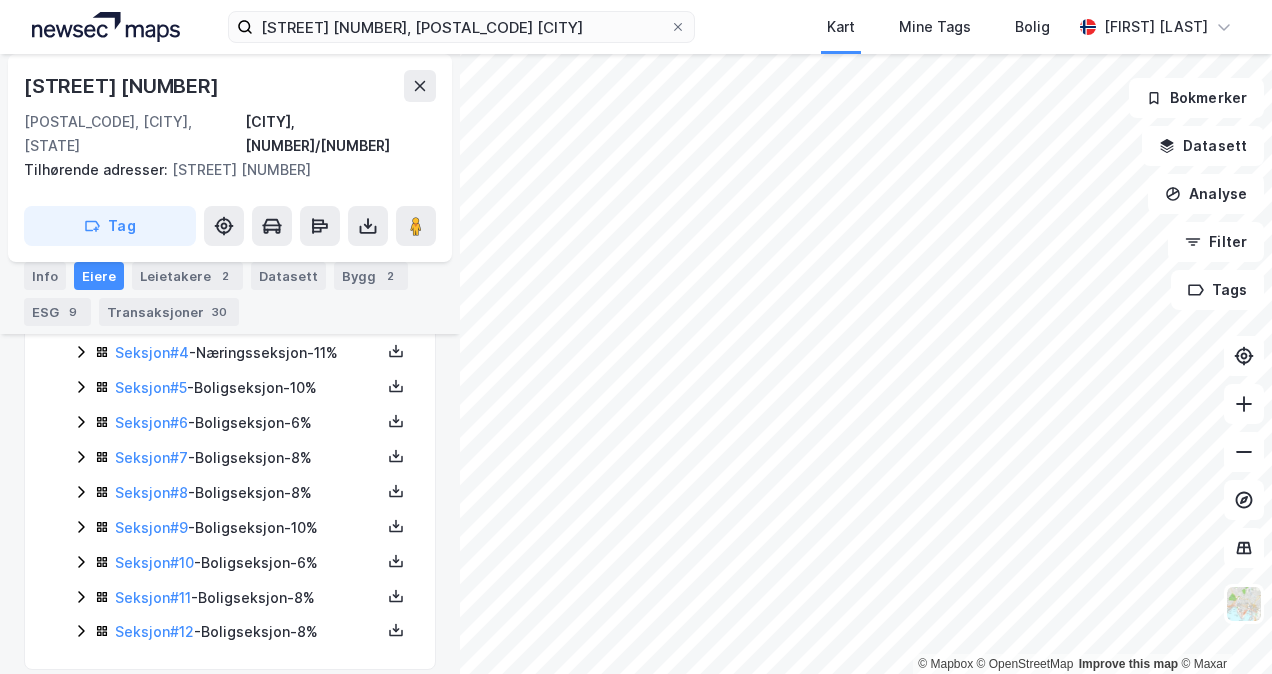 click on "Info Eiere Leietakere 2 Datasett Bygg 2 ESG 9 Transaksjoner 30" at bounding box center [230, 286] 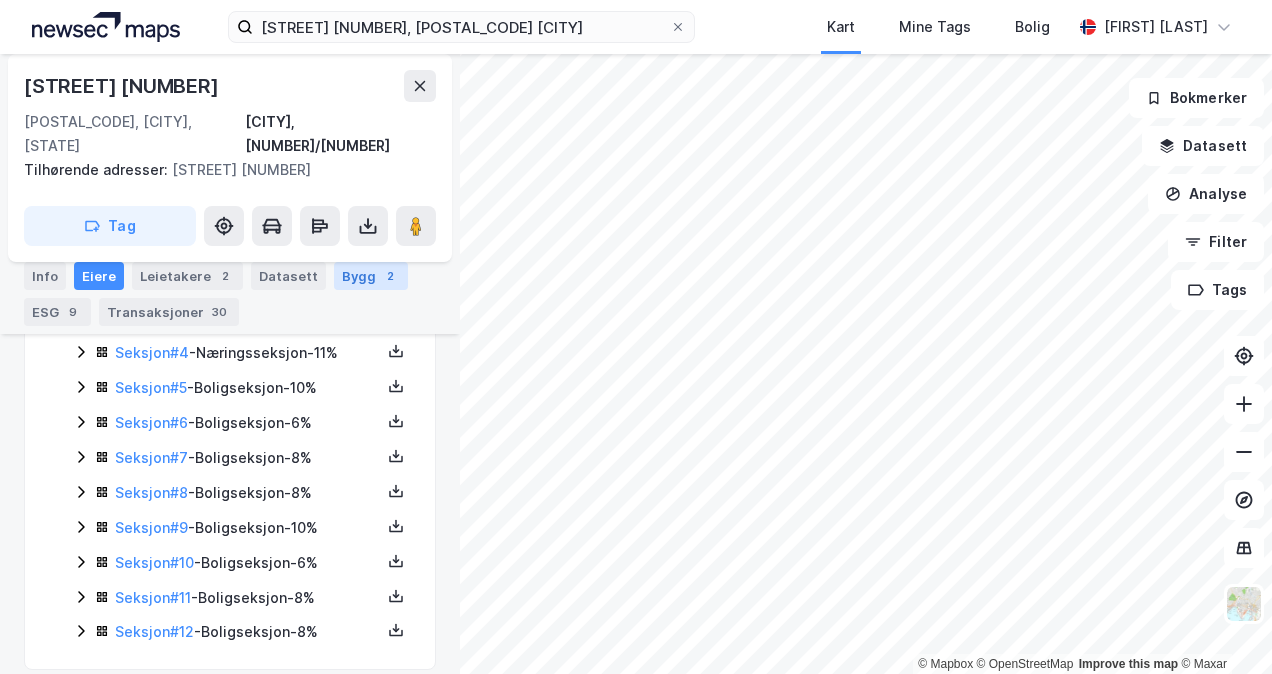 click on "Bygg 2" at bounding box center (371, 276) 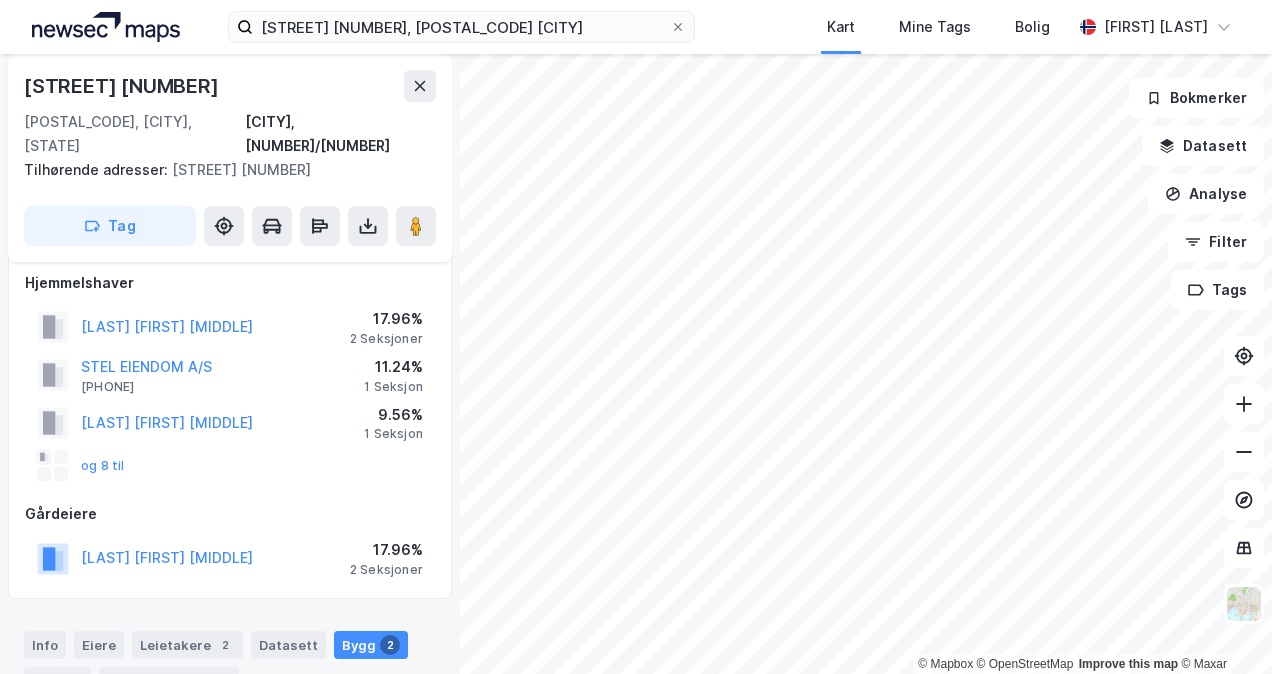 scroll, scrollTop: 0, scrollLeft: 0, axis: both 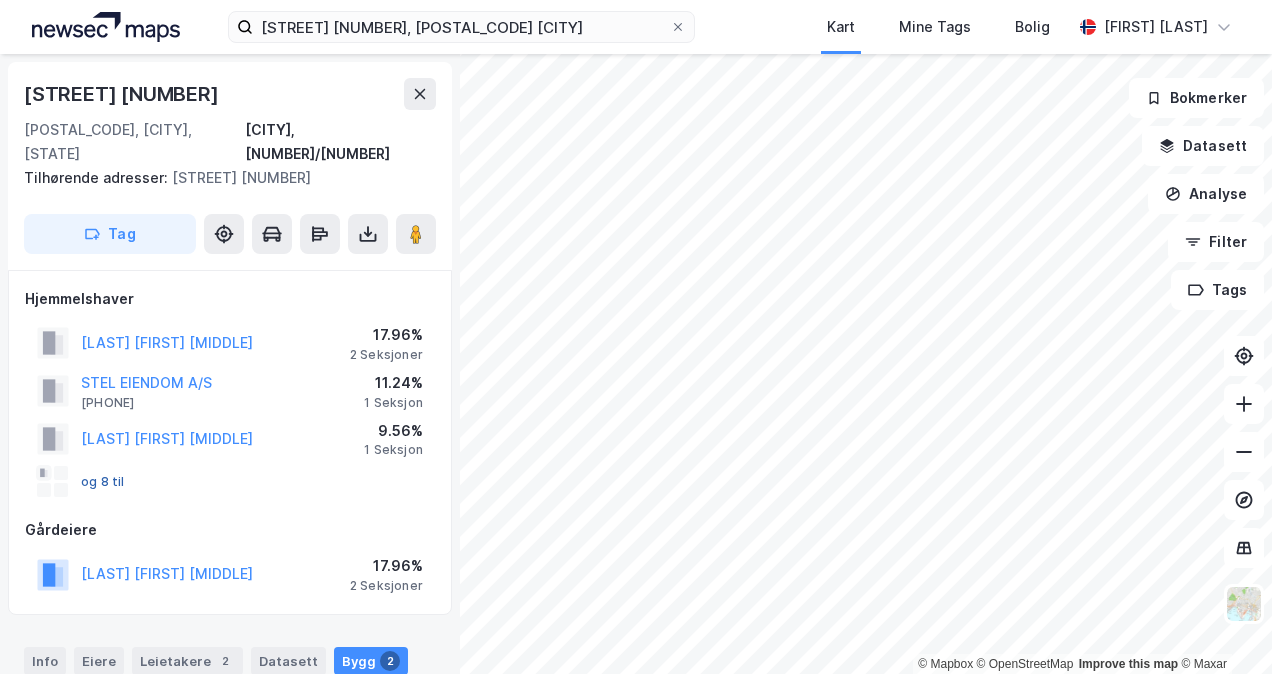 click on "og 8 til" at bounding box center [0, 0] 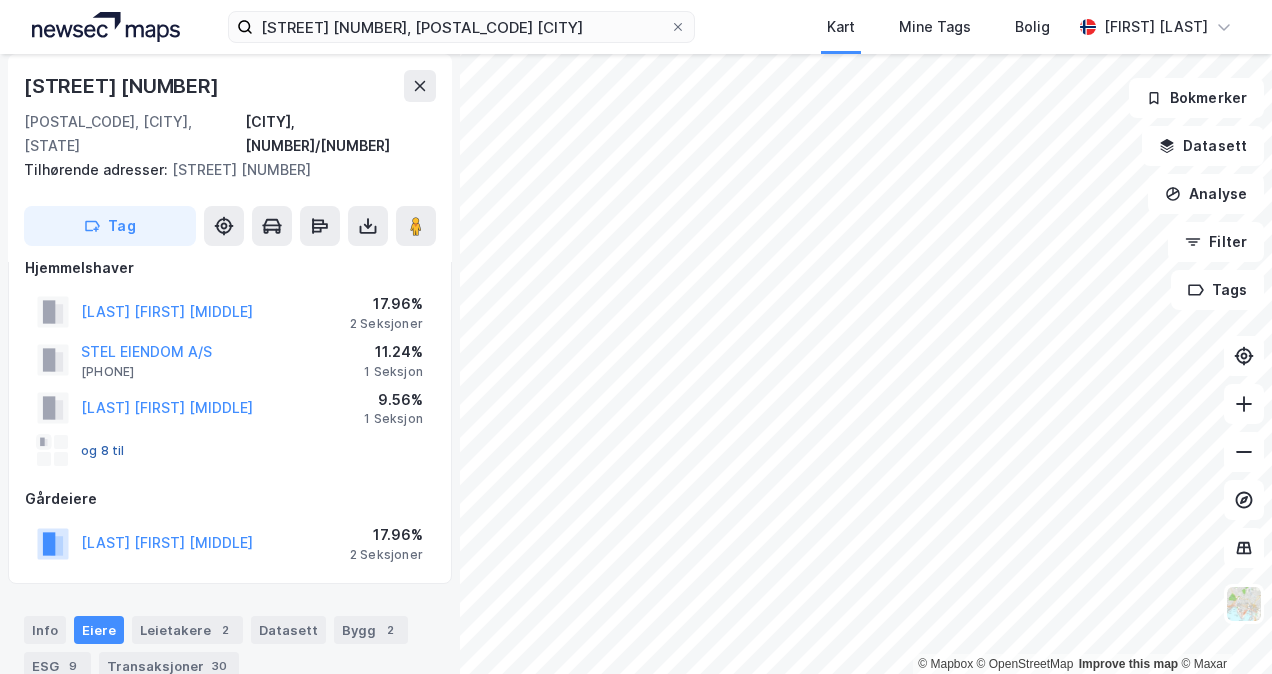 scroll, scrollTop: 0, scrollLeft: 0, axis: both 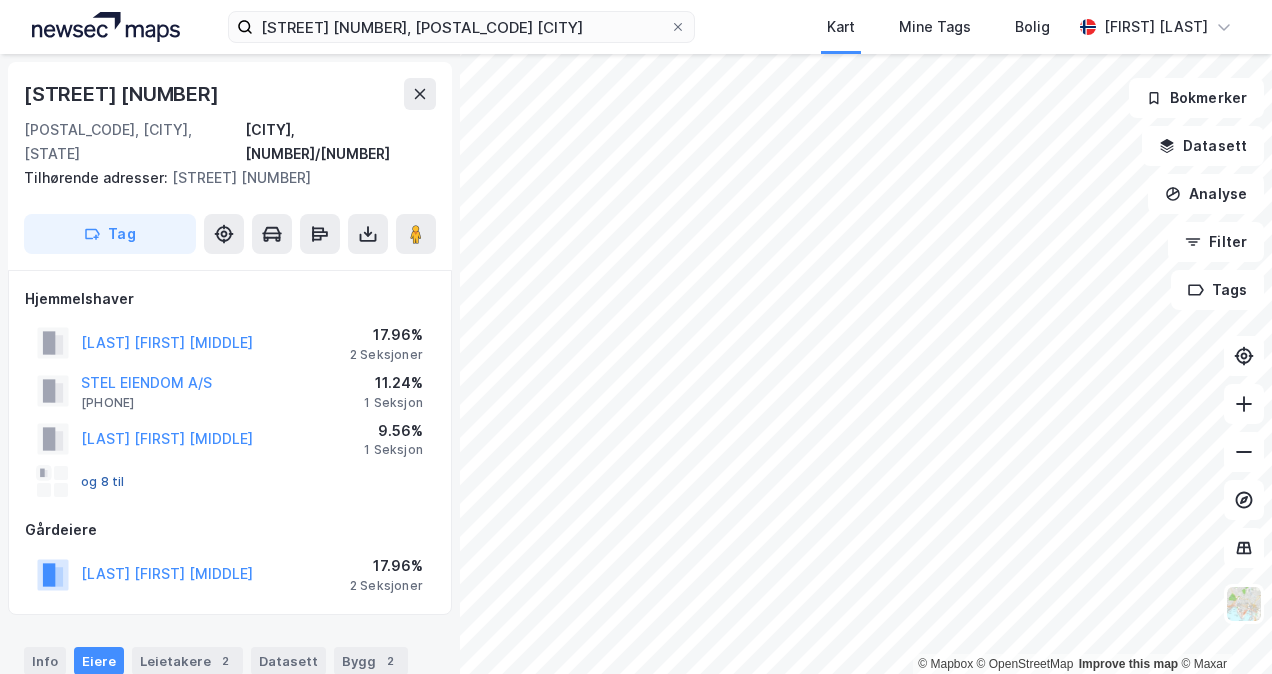 click on "og 8 til" at bounding box center [0, 0] 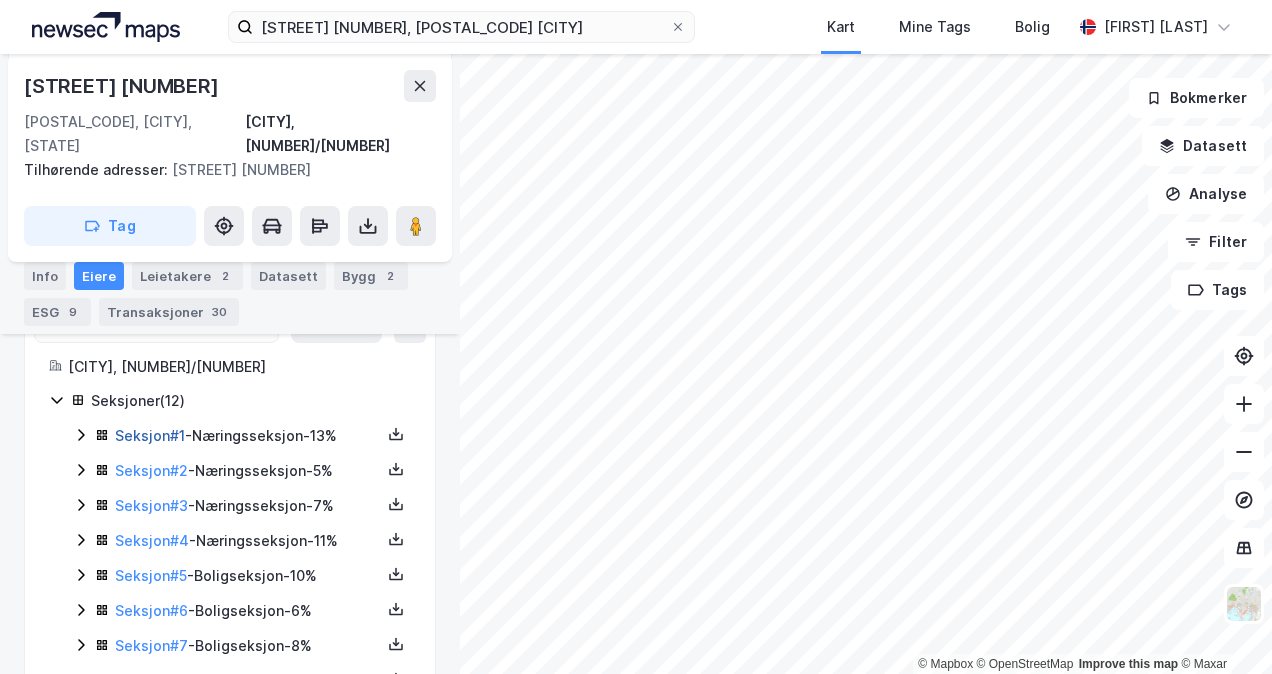 click on "Seksjon  # 1" at bounding box center [150, 435] 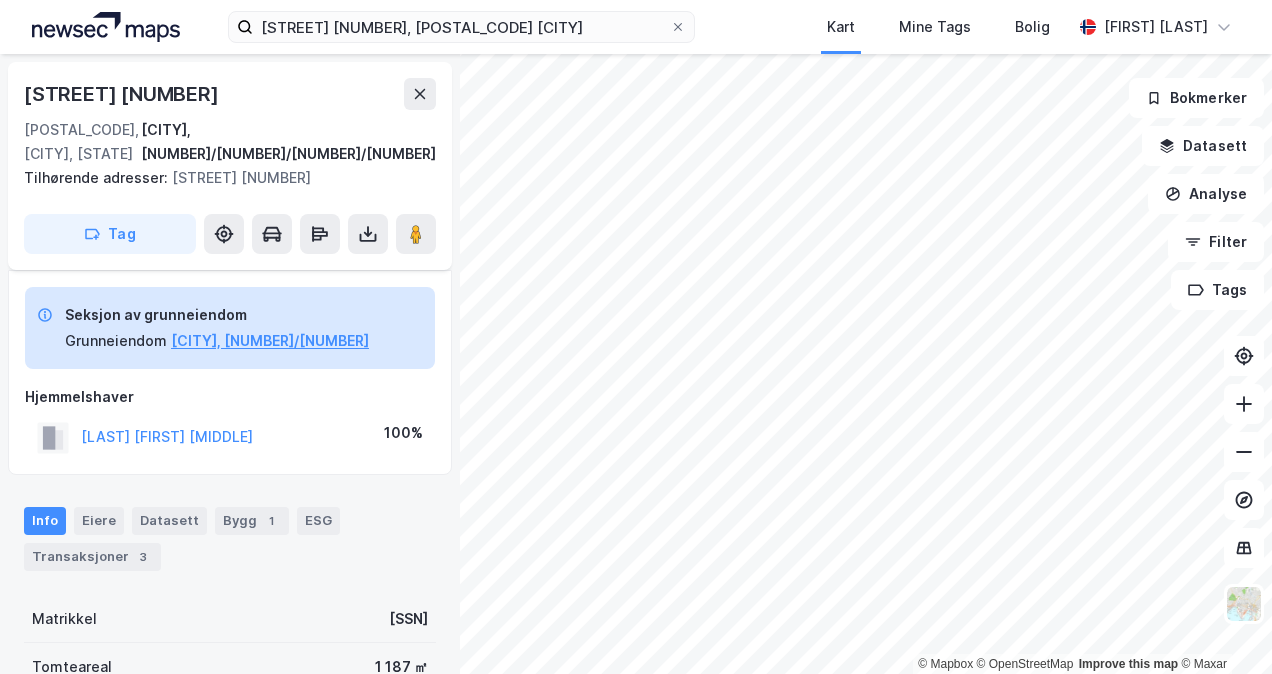 scroll, scrollTop: 352, scrollLeft: 0, axis: vertical 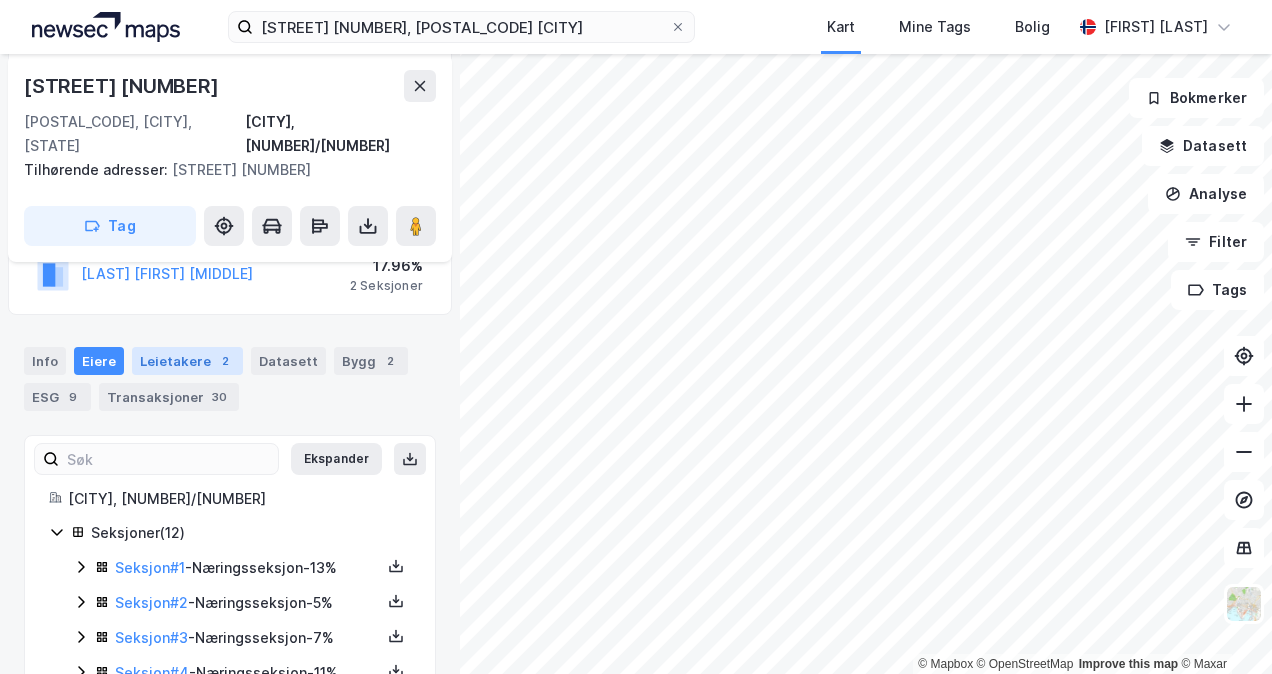 click on "Leietakere 2" at bounding box center (187, 361) 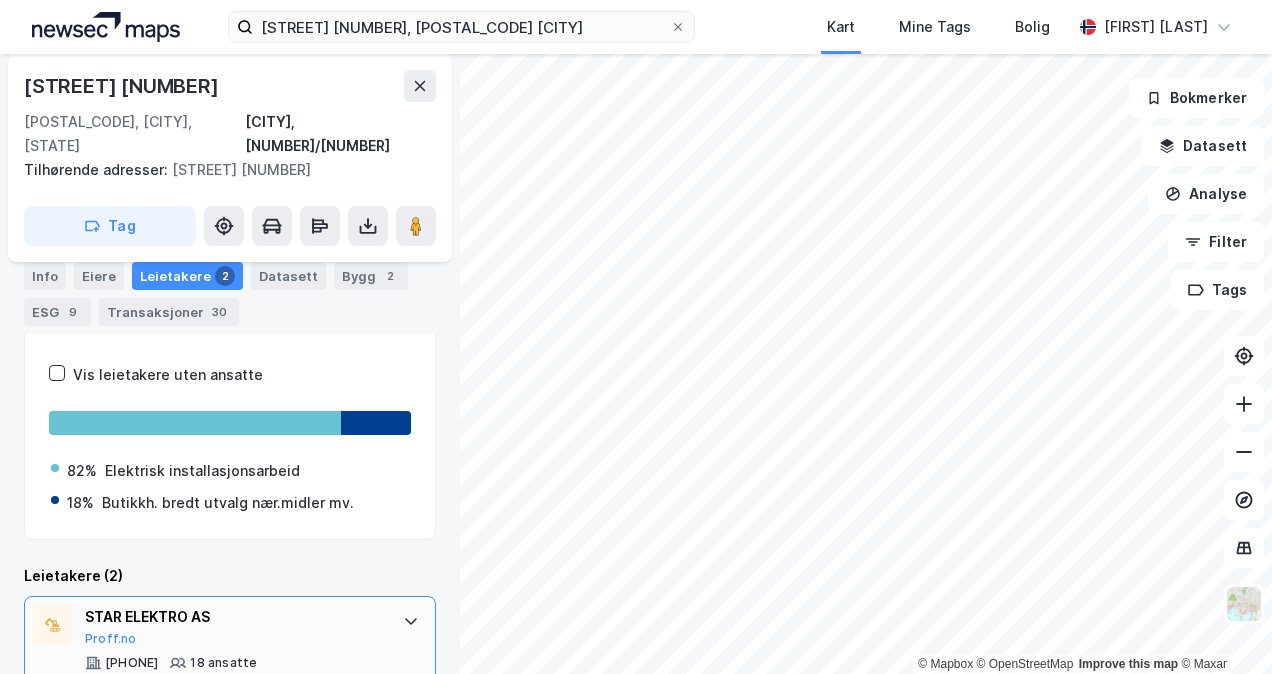 scroll, scrollTop: 252, scrollLeft: 0, axis: vertical 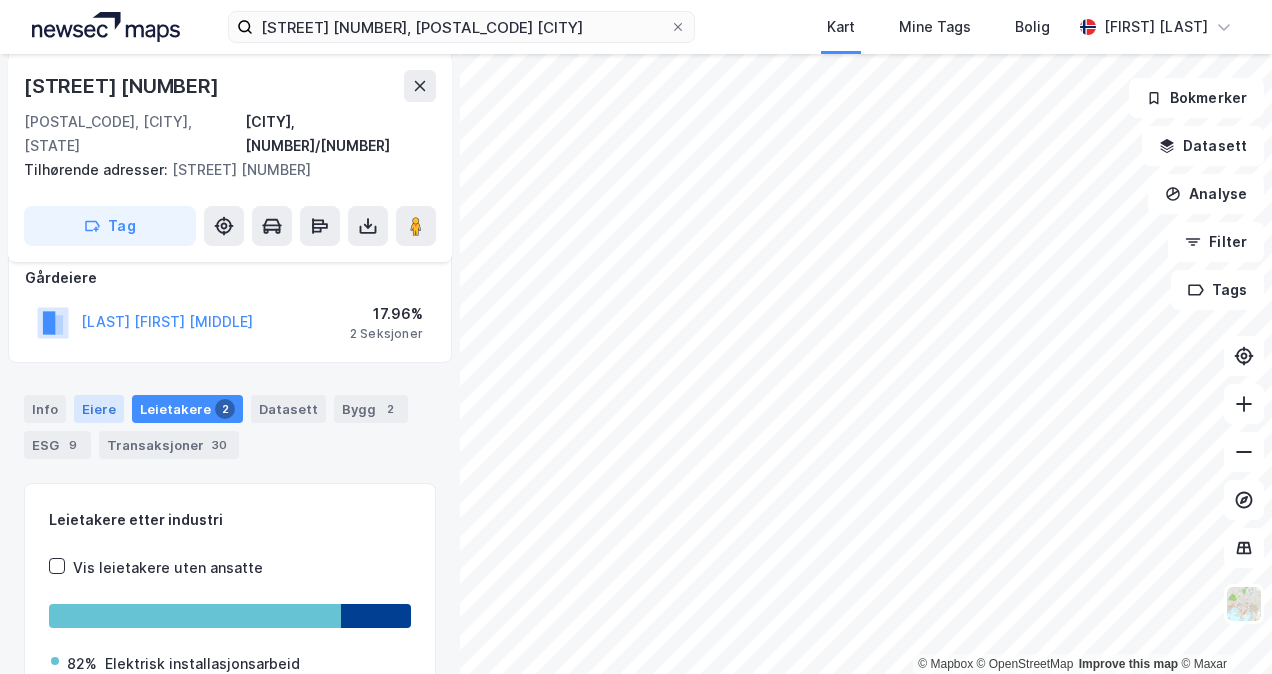 click on "Eiere" at bounding box center (99, 409) 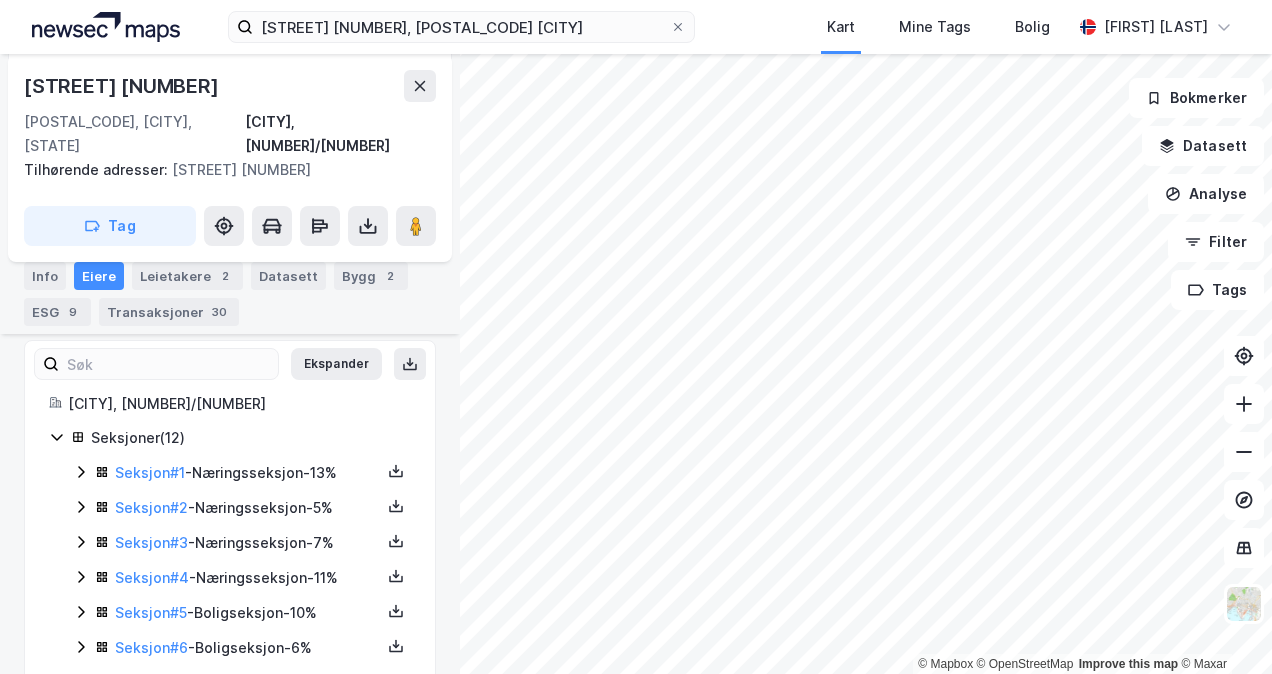 scroll, scrollTop: 396, scrollLeft: 0, axis: vertical 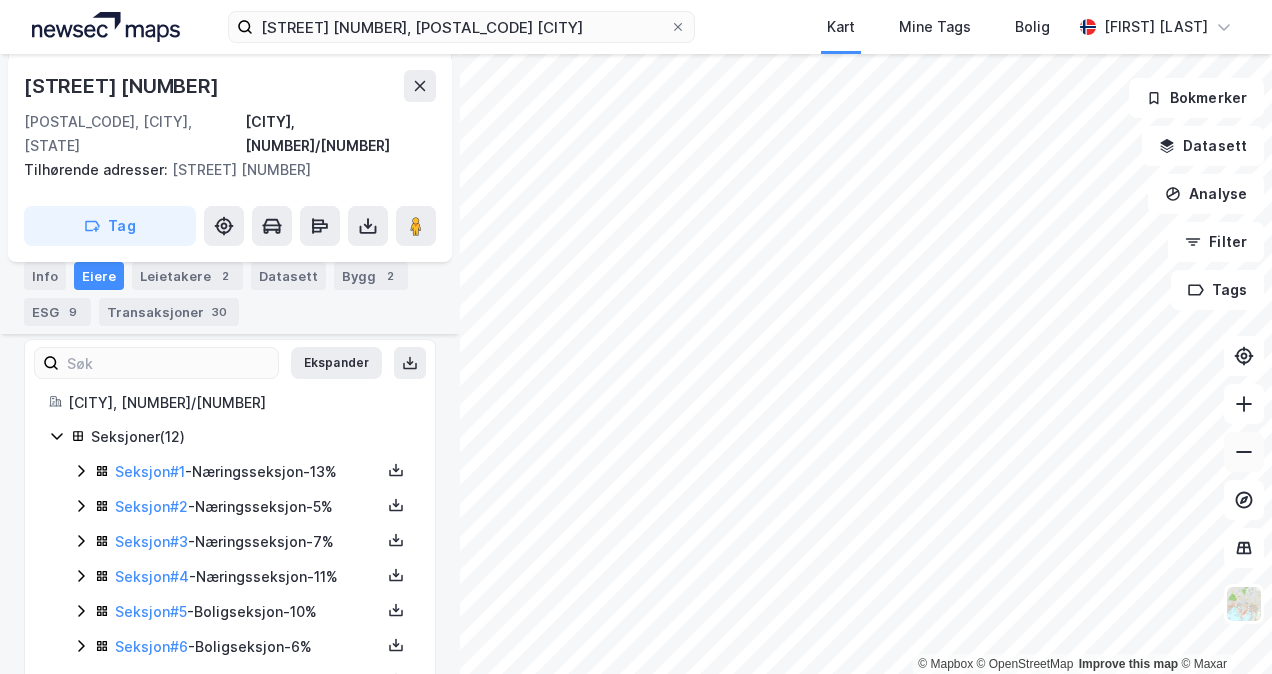 click 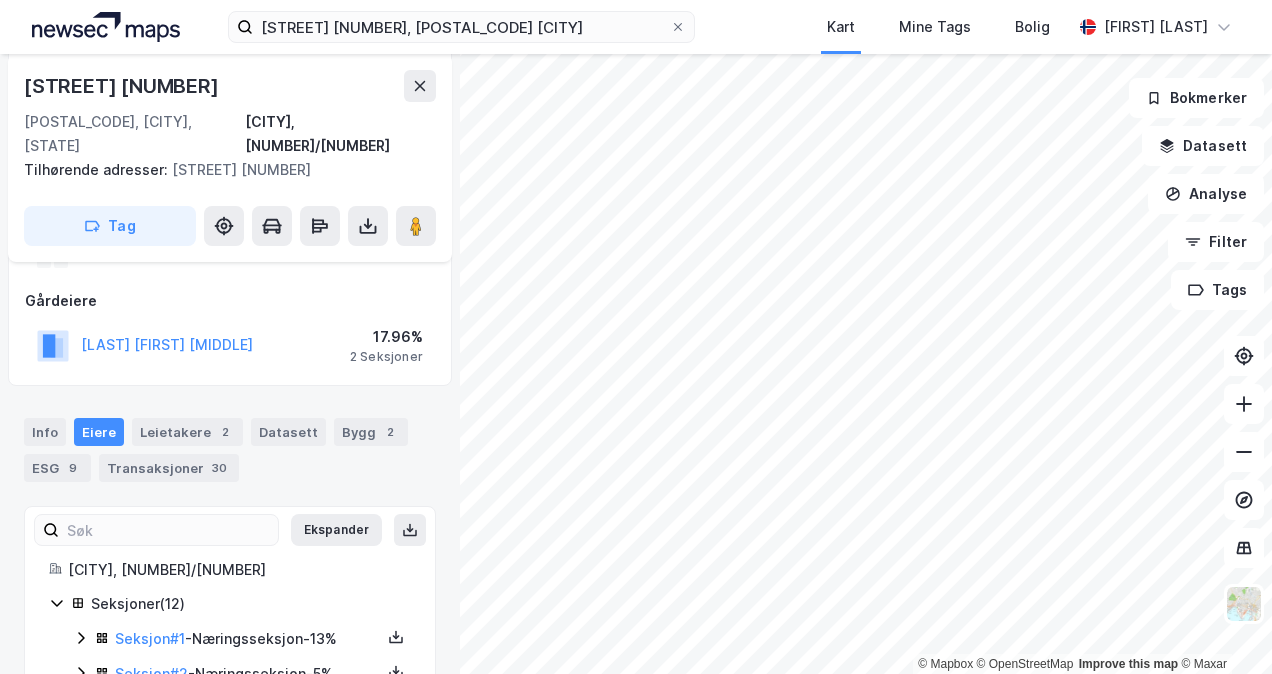 scroll, scrollTop: 192, scrollLeft: 0, axis: vertical 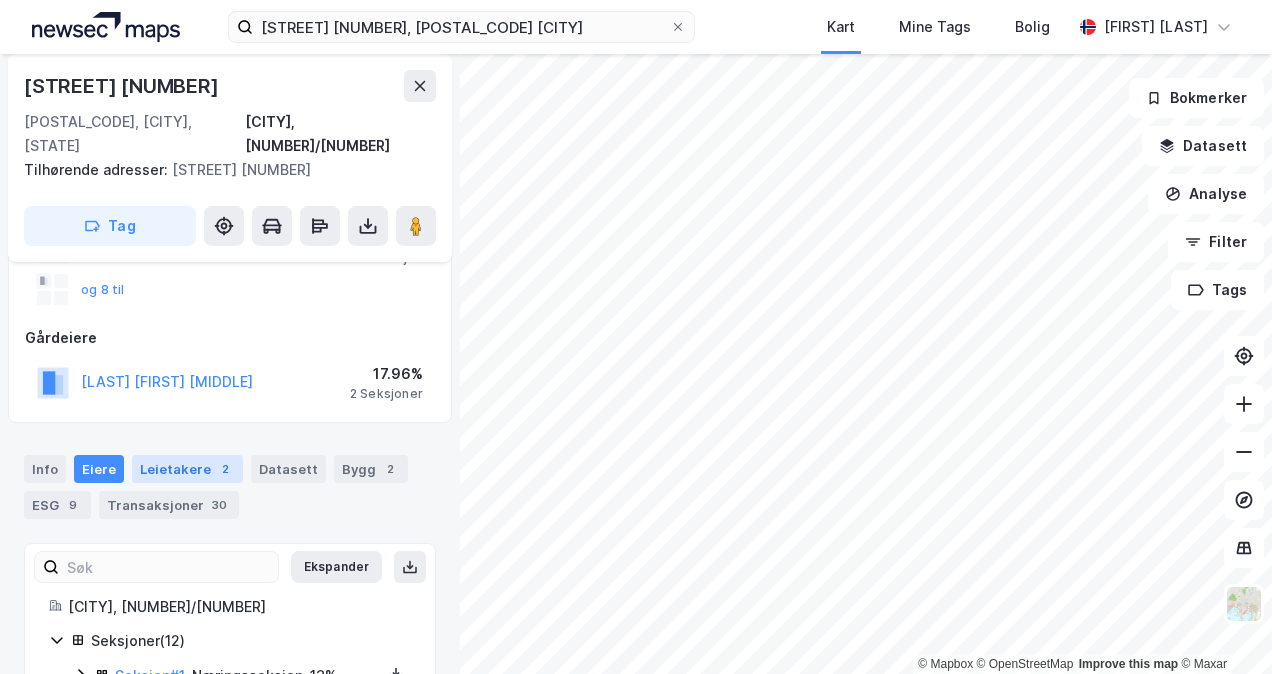 click on "Leietakere 2" at bounding box center [187, 469] 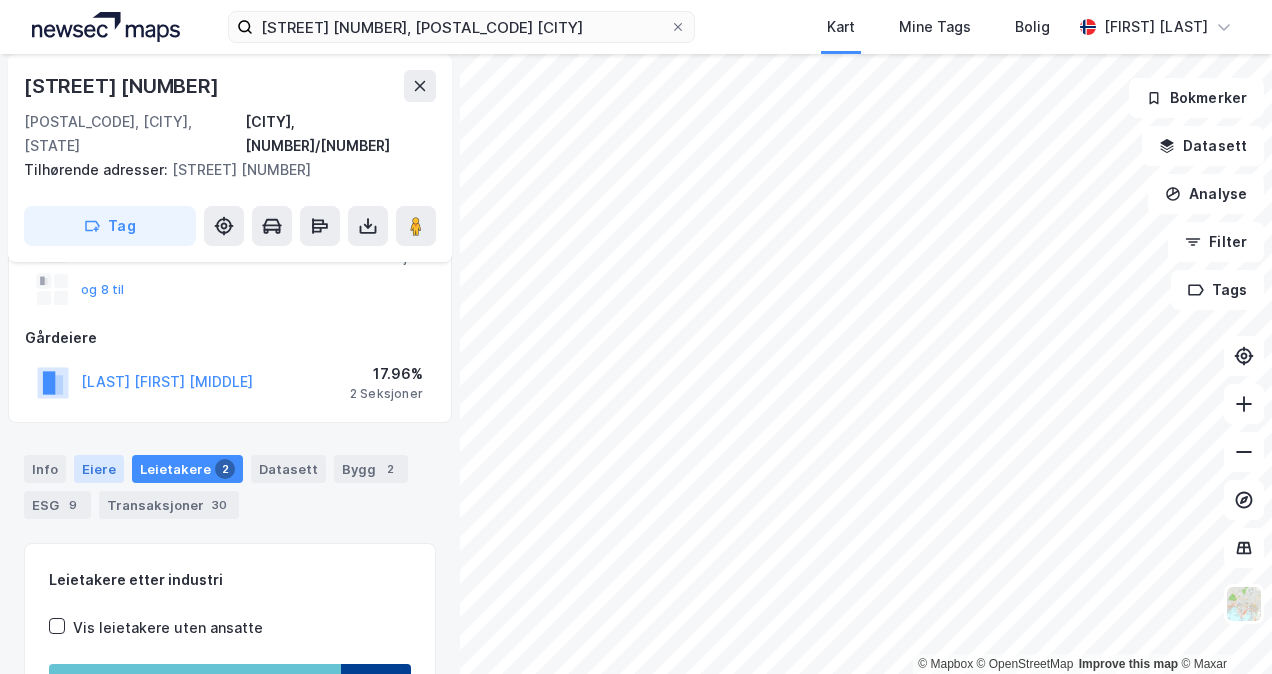 click on "Eiere" at bounding box center (99, 469) 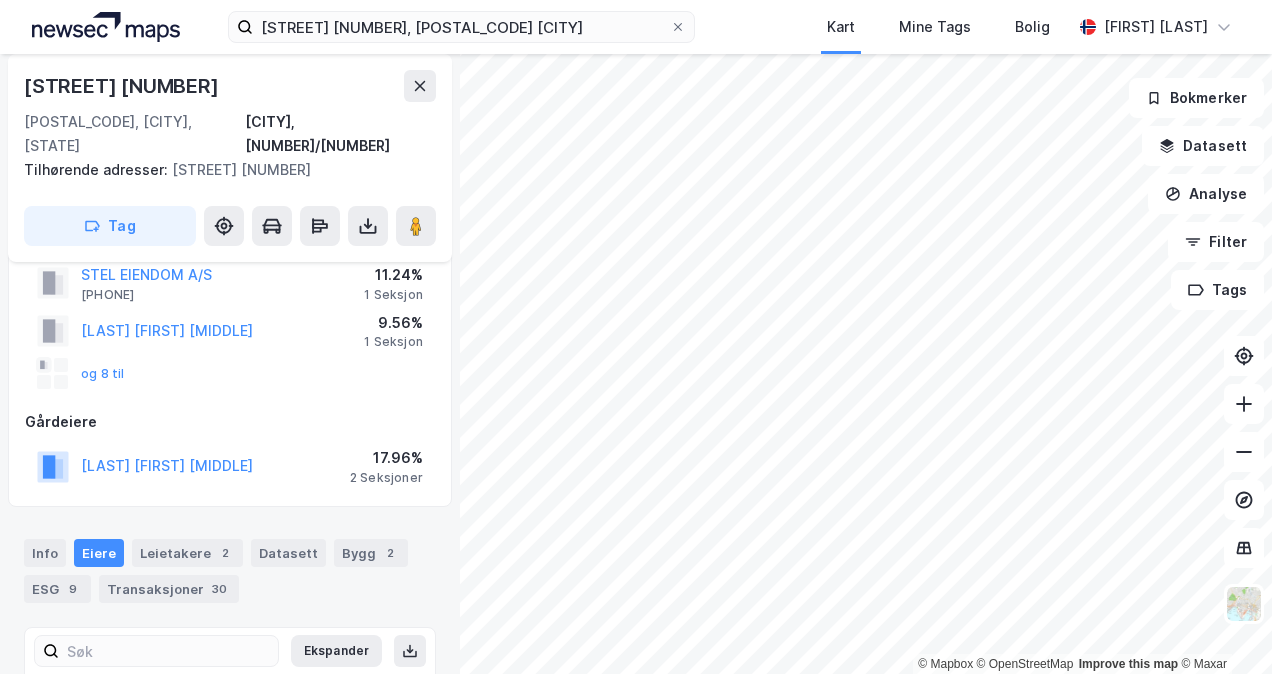 scroll, scrollTop: 109, scrollLeft: 0, axis: vertical 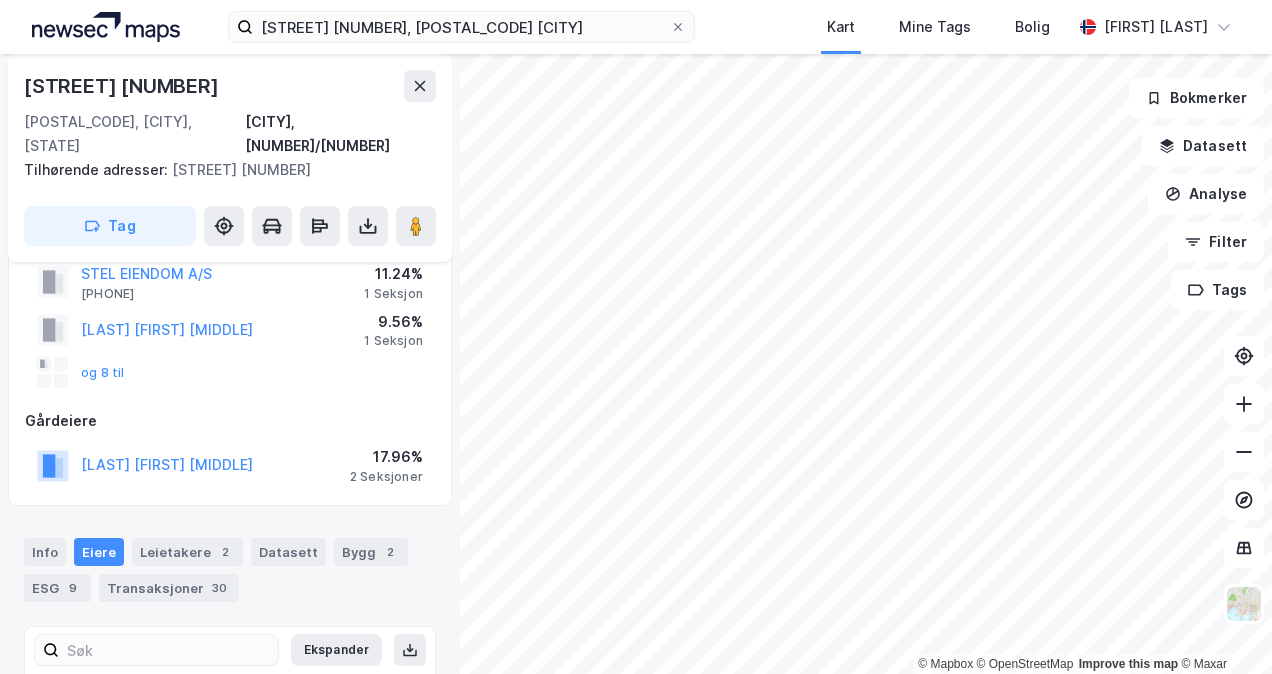 click on "og 8 til" at bounding box center [81, 373] 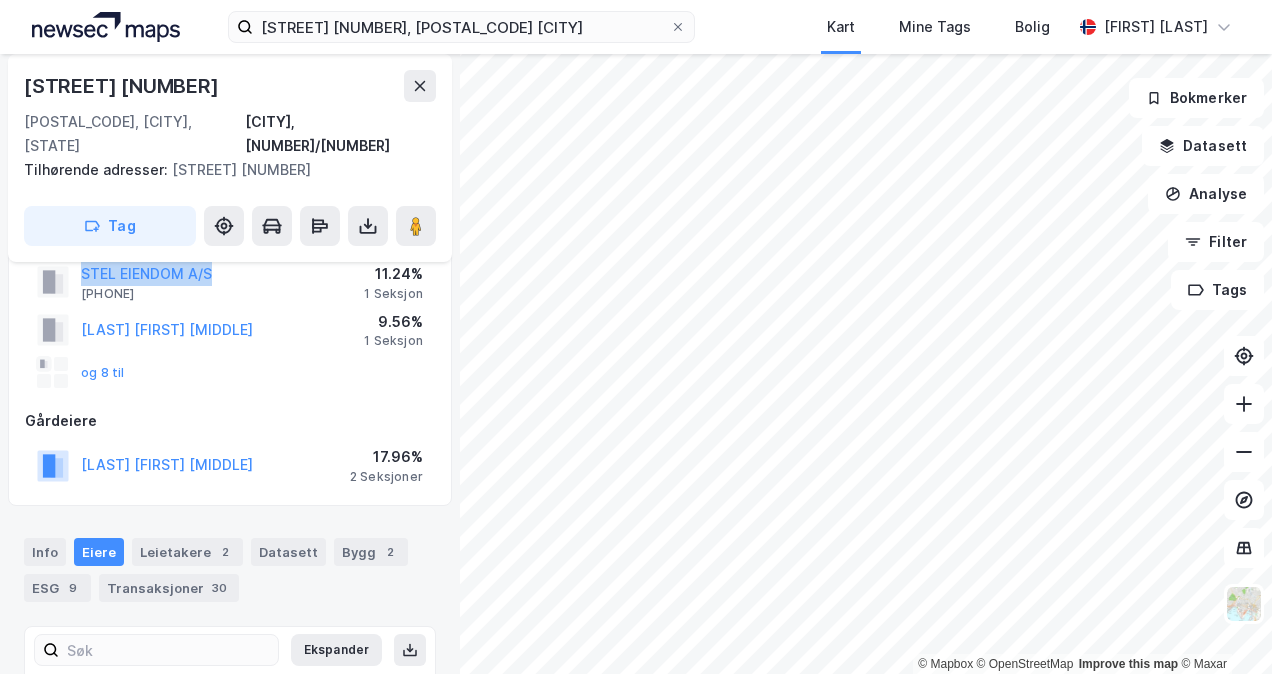 drag, startPoint x: 220, startPoint y: 244, endPoint x: 79, endPoint y: 240, distance: 141.05673 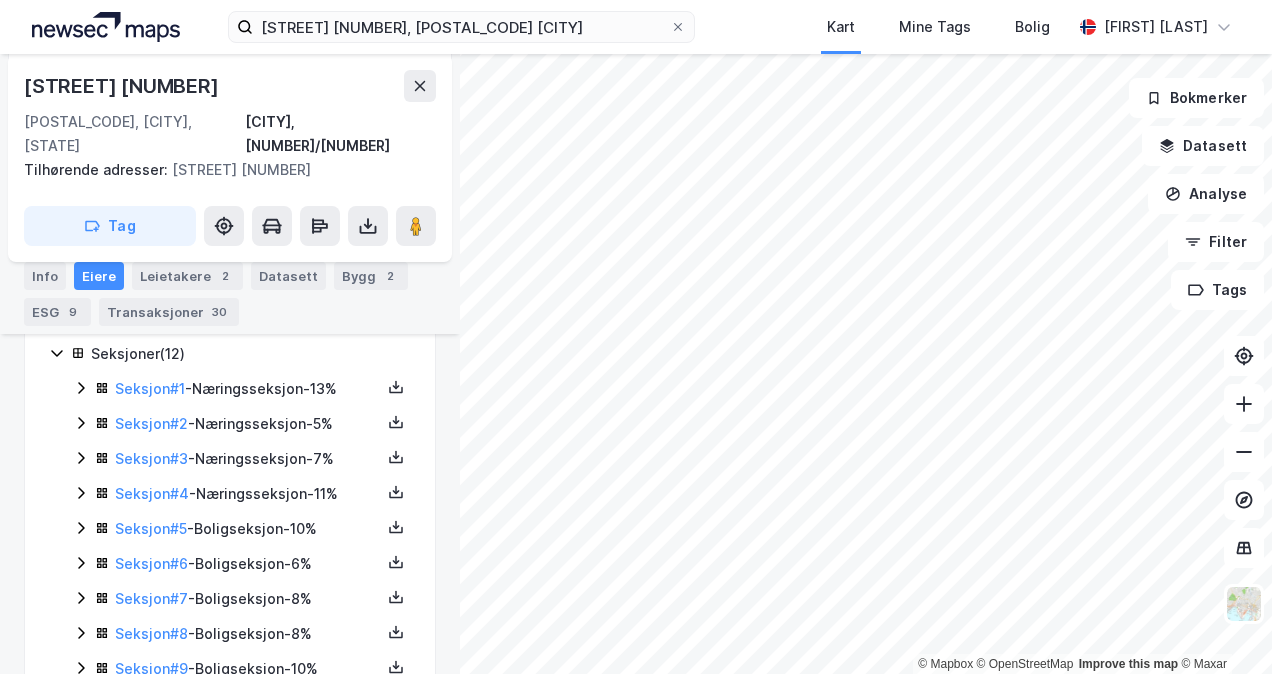 scroll, scrollTop: 480, scrollLeft: 0, axis: vertical 